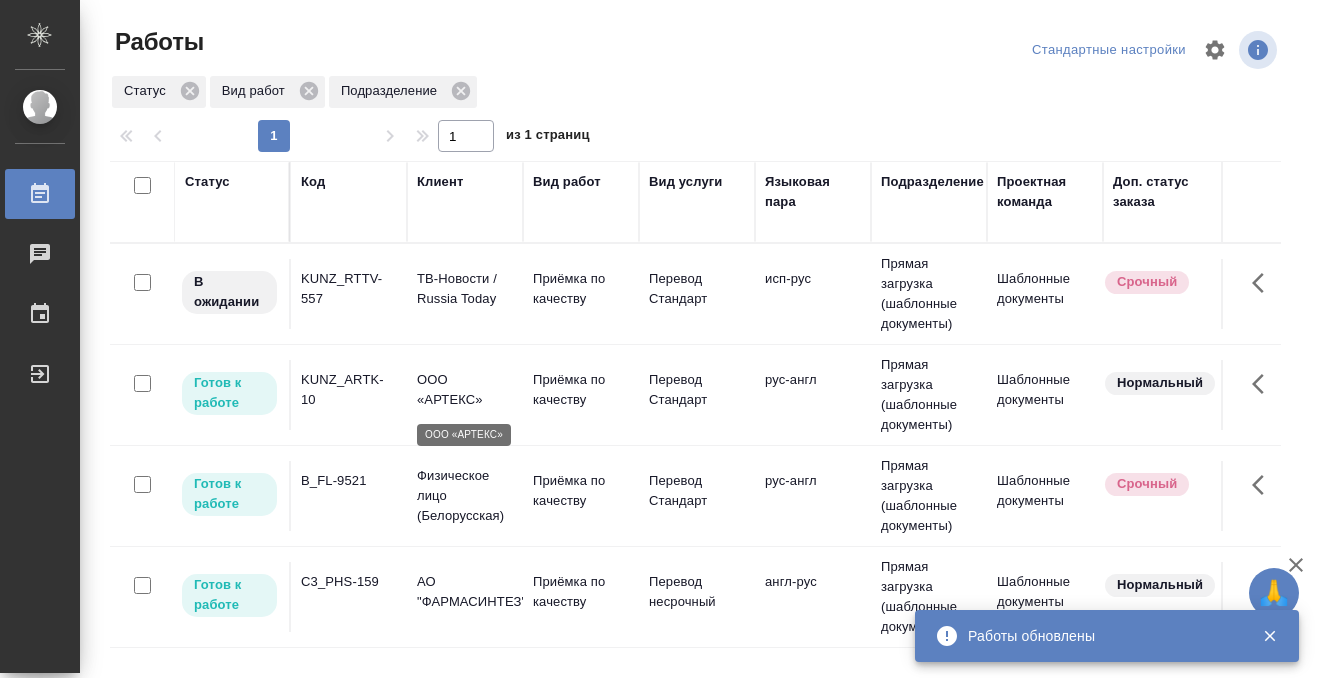 scroll, scrollTop: 0, scrollLeft: 0, axis: both 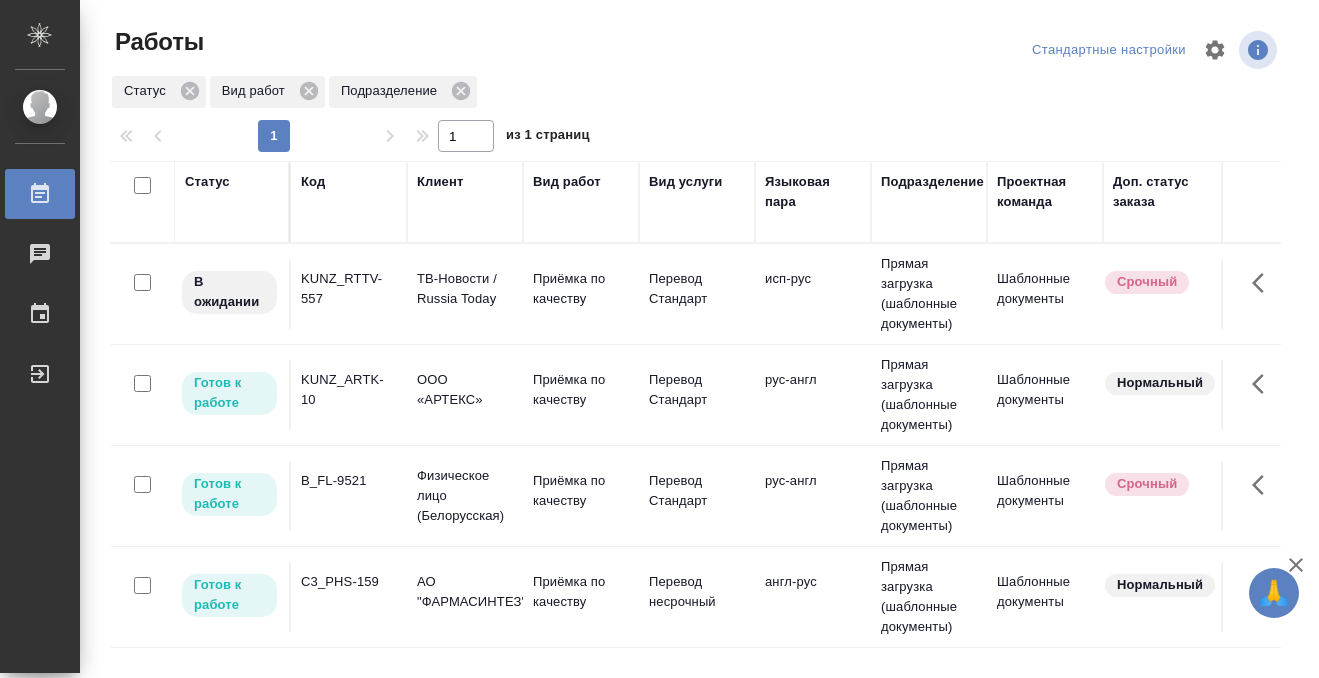 click on "B_FL-9521" at bounding box center [349, 289] 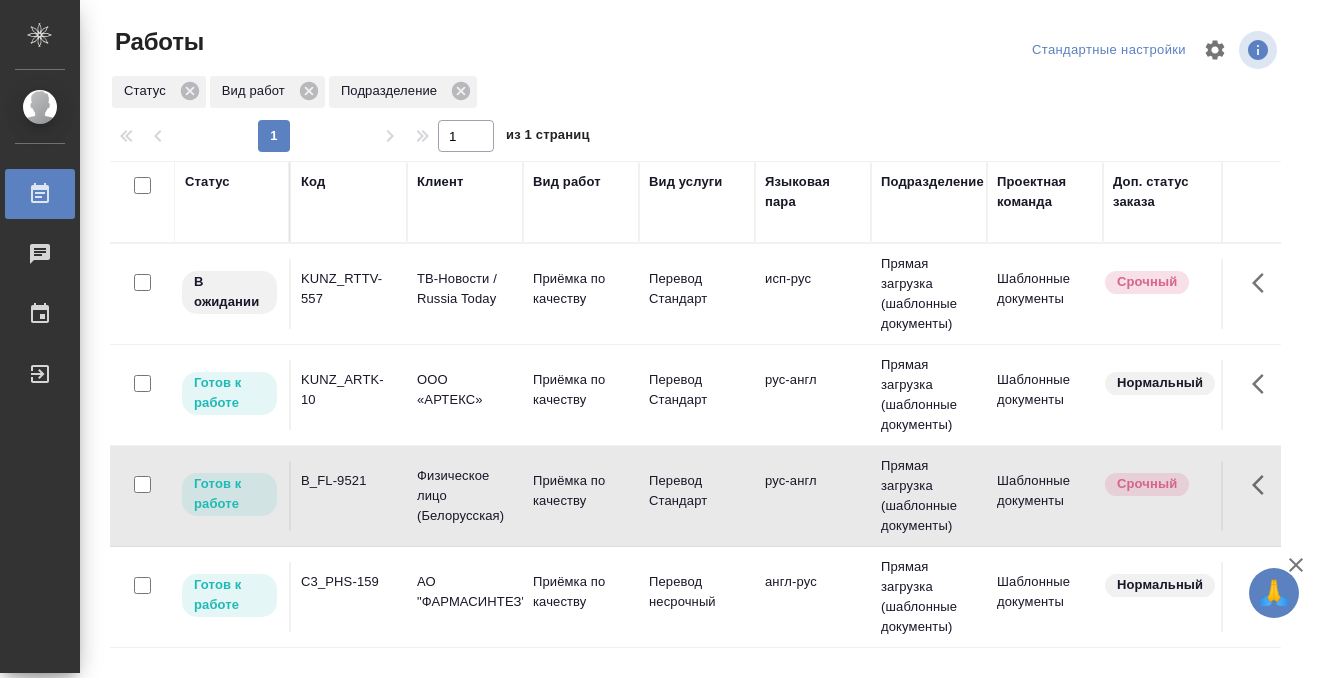 click on "B_FL-9521" at bounding box center (349, 289) 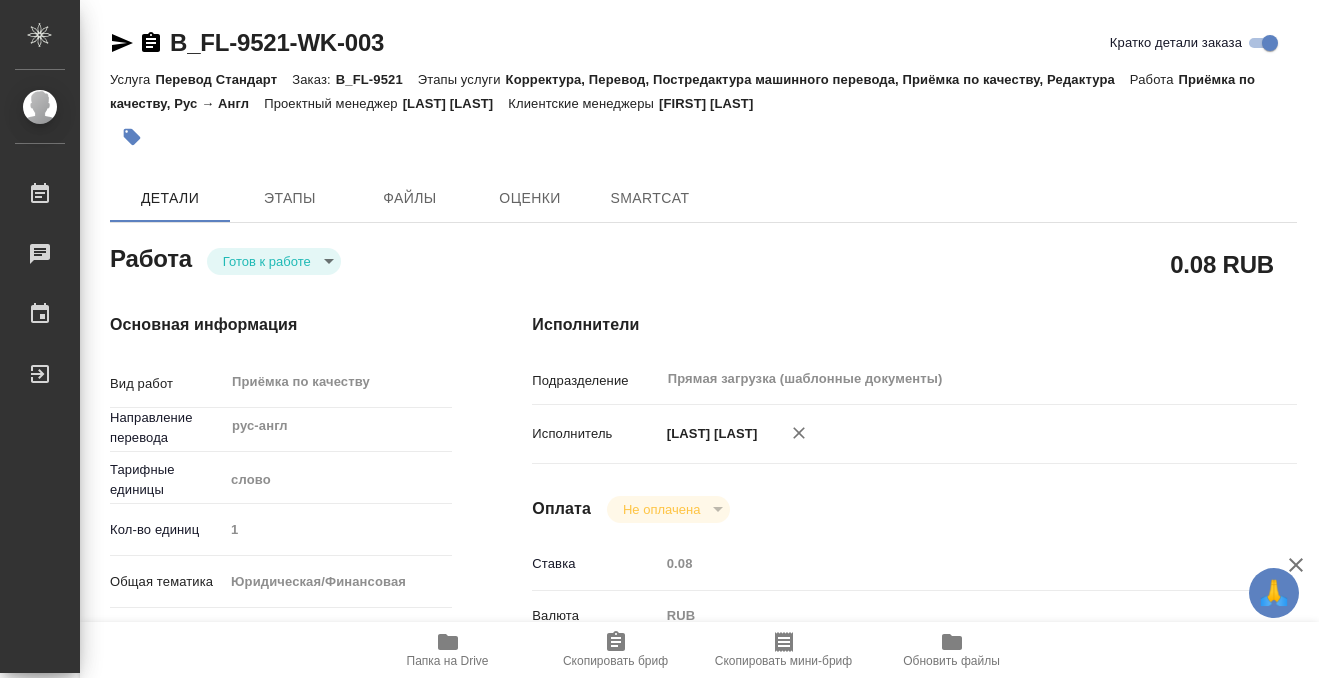 type on "x" 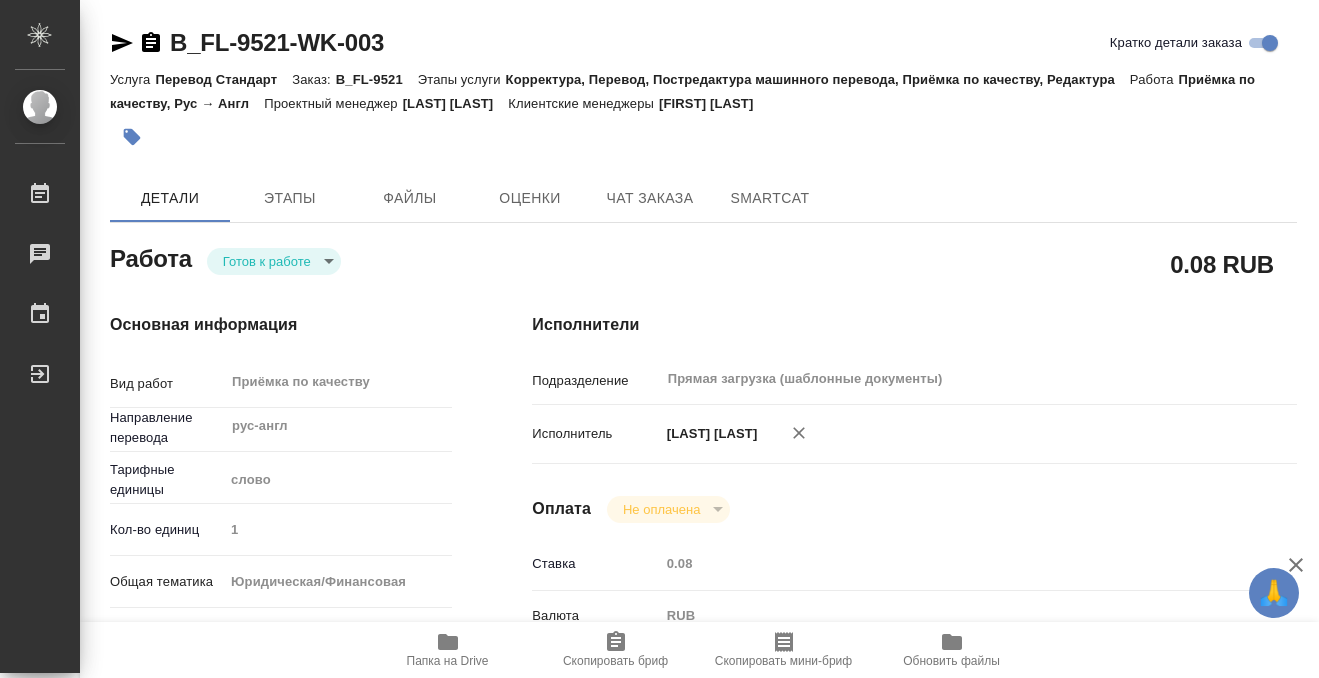 type on "x" 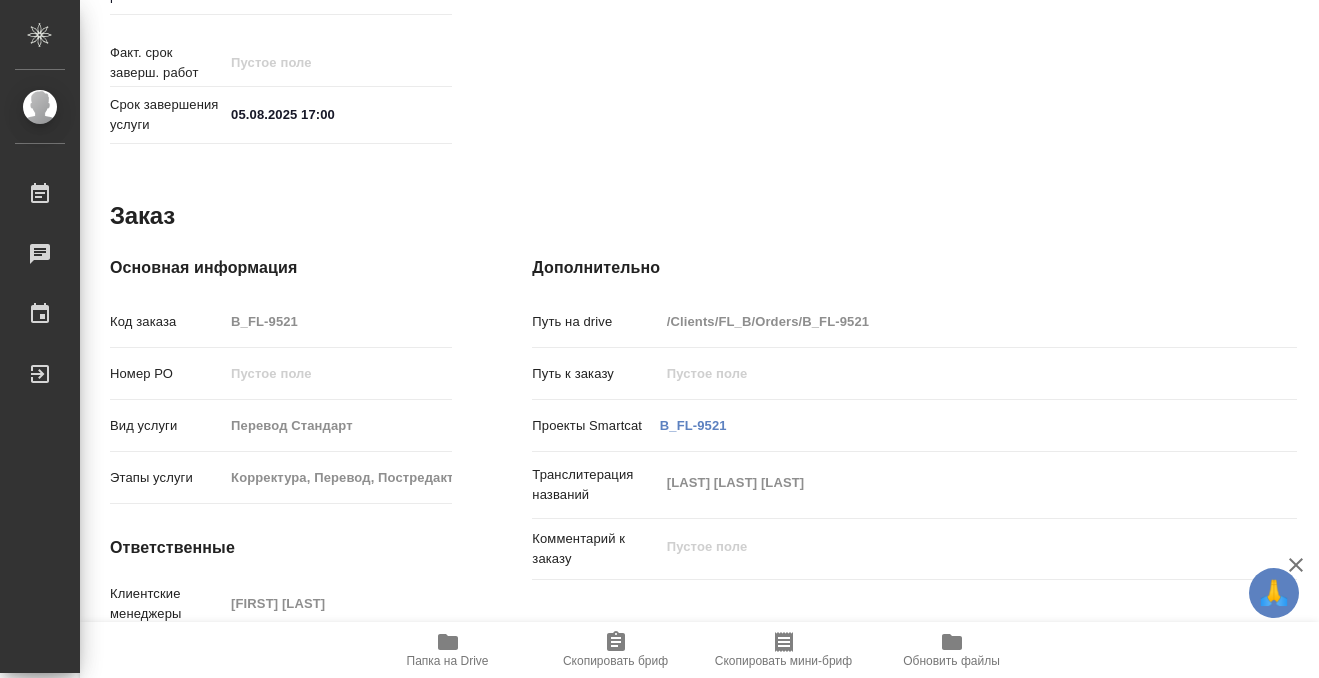 scroll, scrollTop: 1068, scrollLeft: 0, axis: vertical 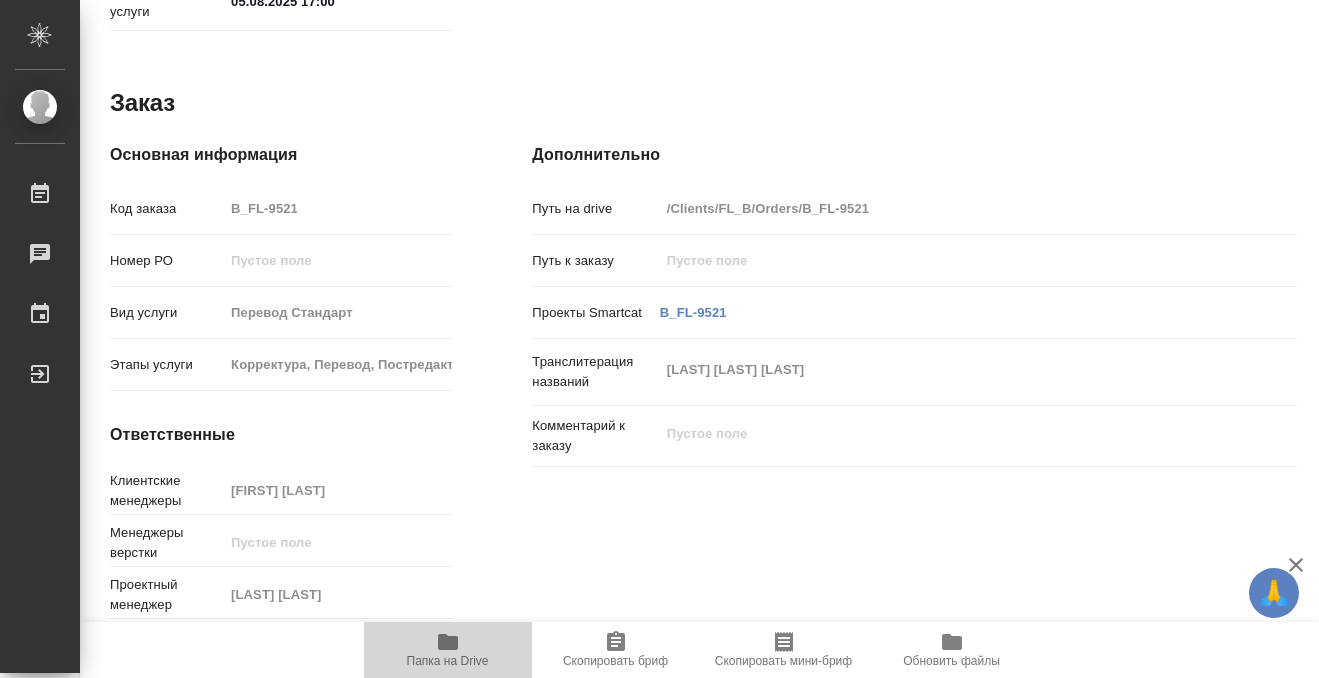 click 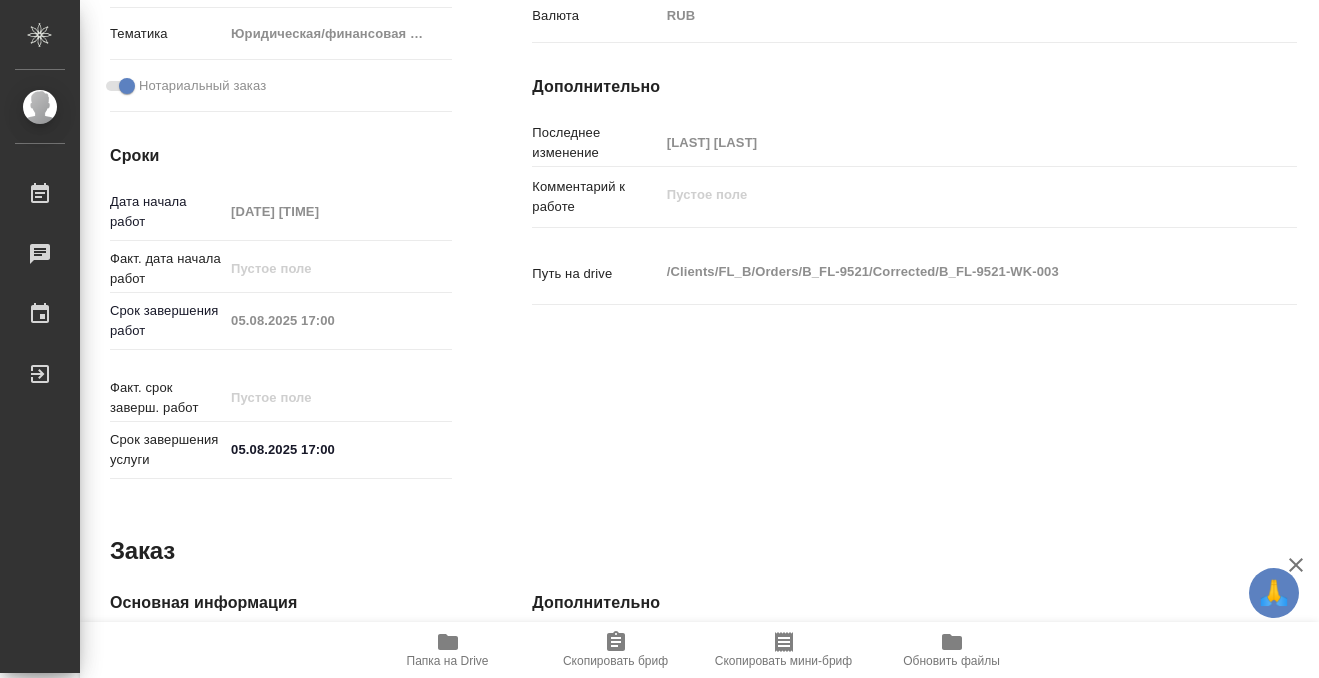 scroll, scrollTop: 1068, scrollLeft: 0, axis: vertical 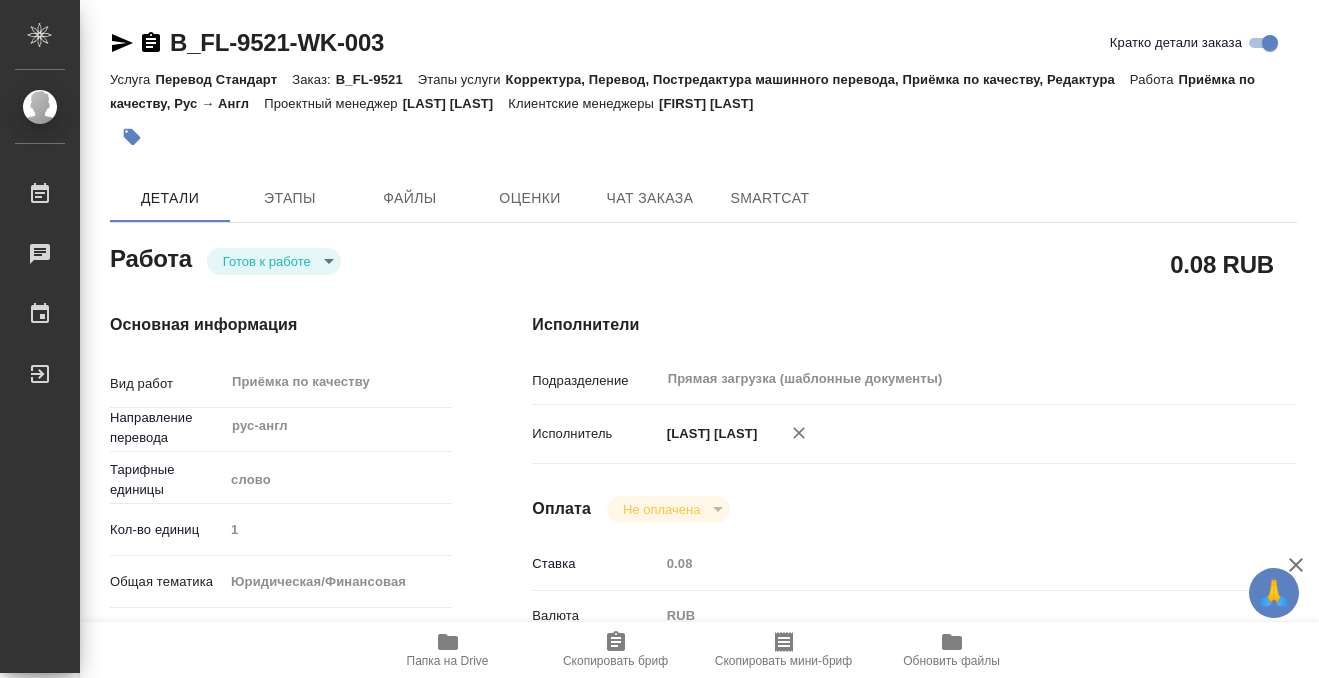 click 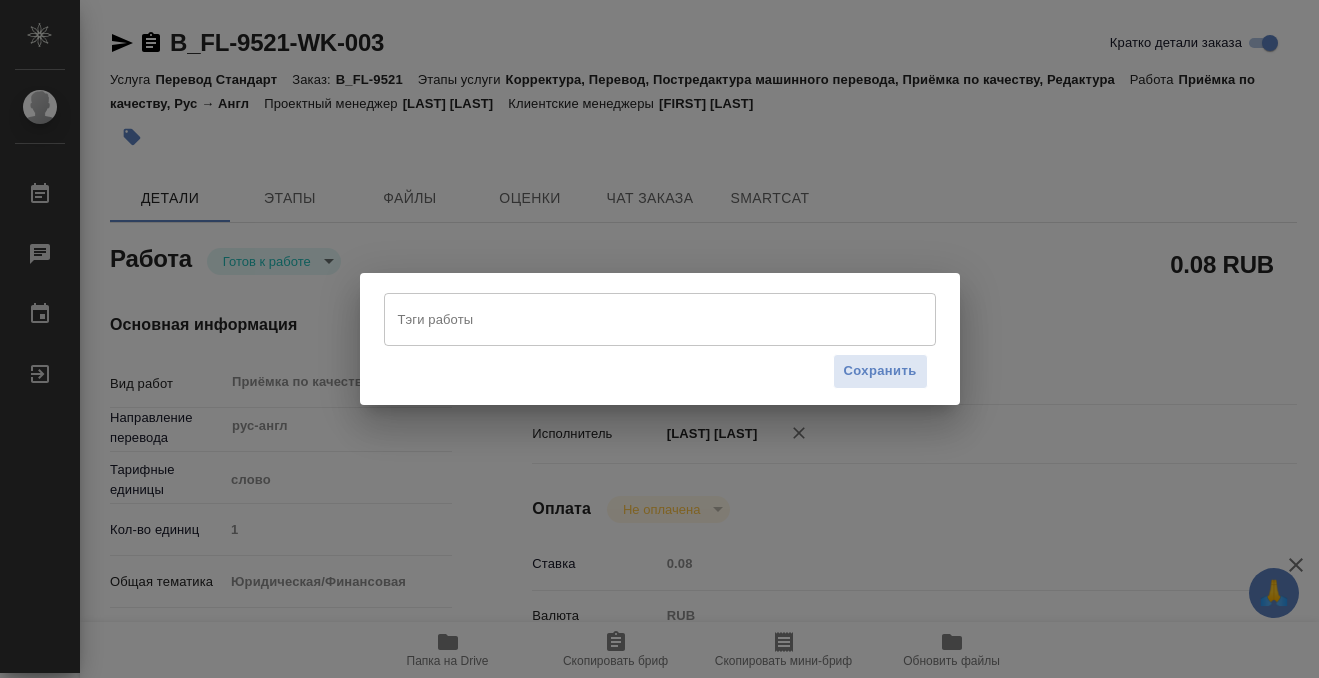 click on "Тэги работы" at bounding box center [641, 319] 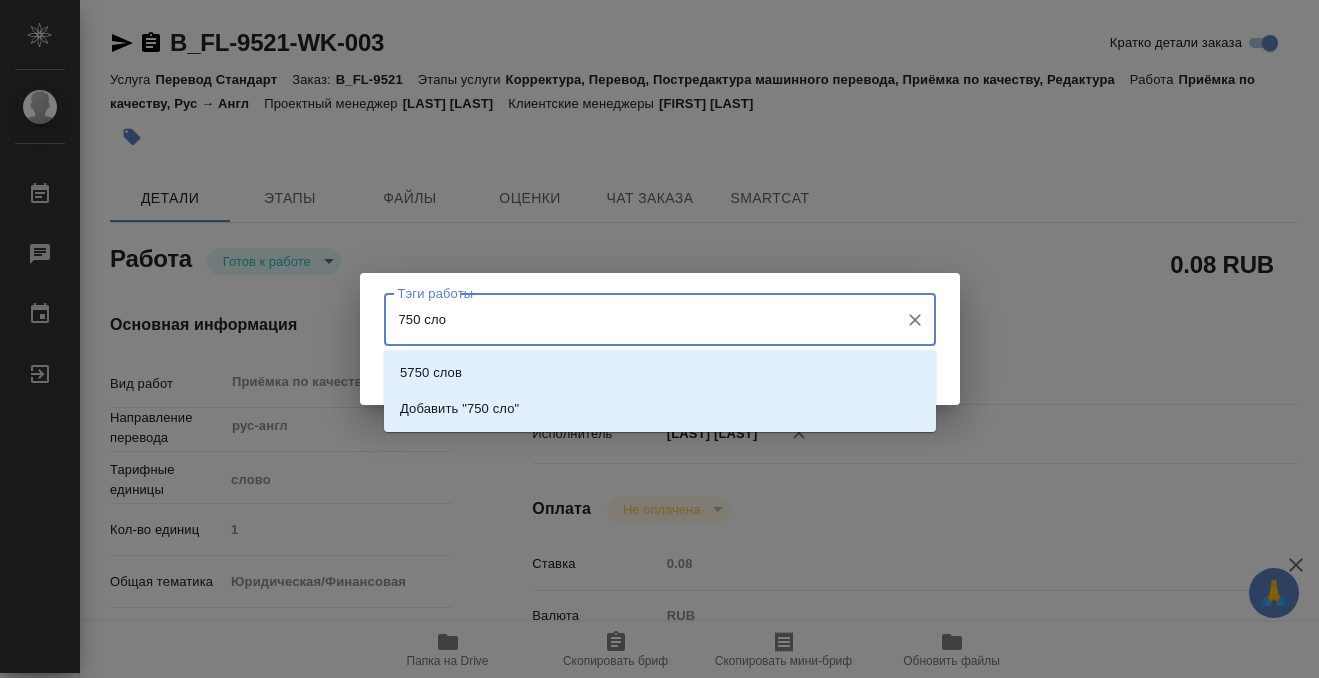 type on "750 слов" 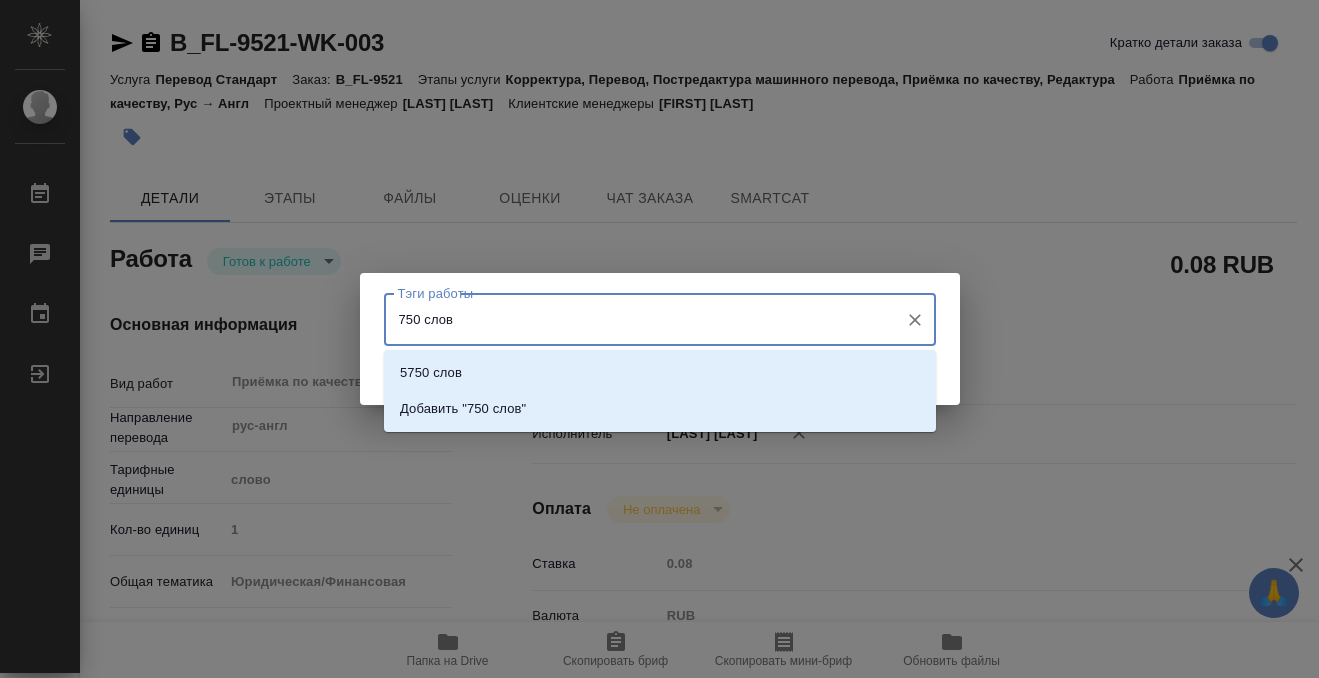 type 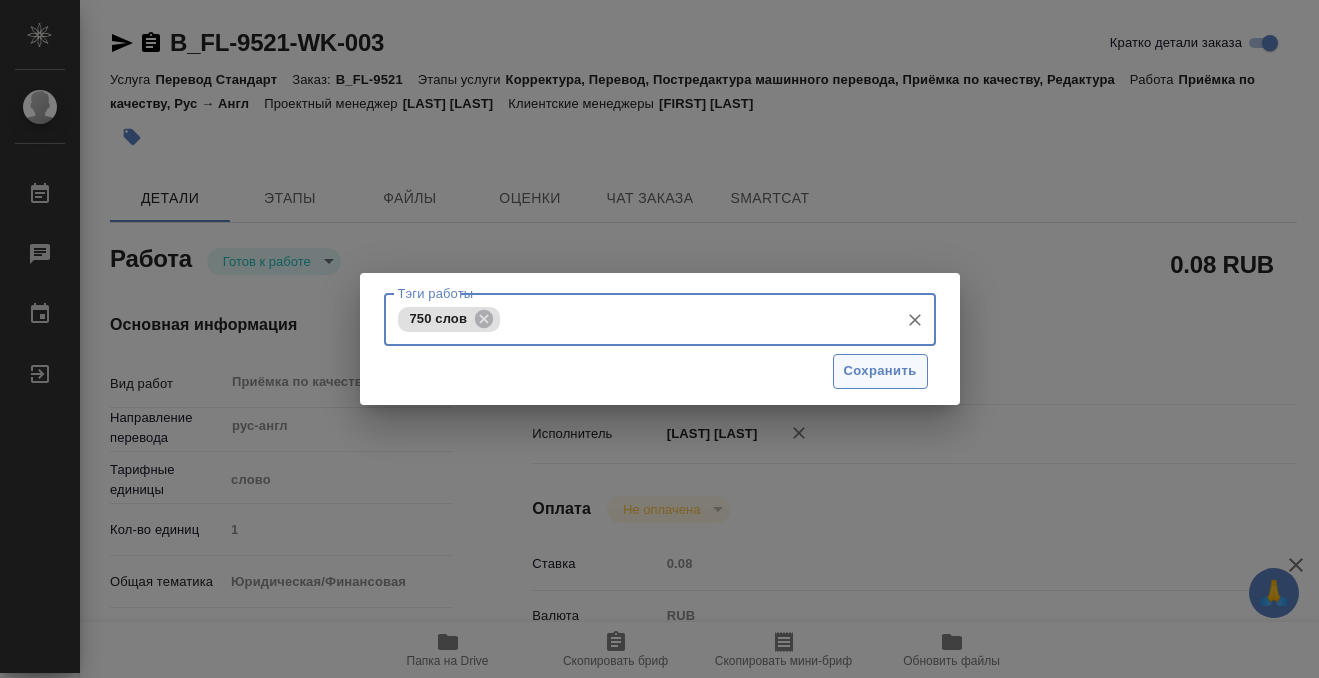 click on "Сохранить" at bounding box center [880, 371] 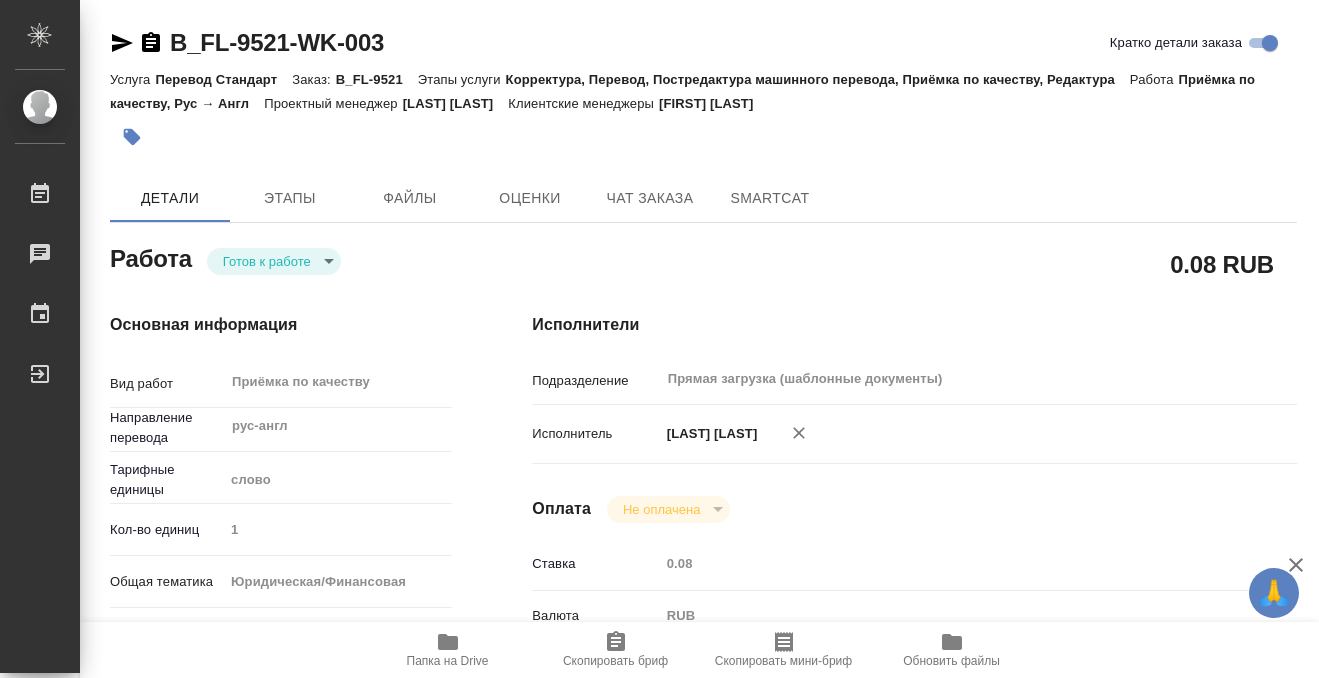 click on "🙏 .cls-1
fill:#fff;
AWATERA [LAST] [LAST] Работы 0 Чаты График Выйти B_FL-9521-WK-003 Кратко детали заказа Услуга Перевод Стандарт Заказ: B_FL-9521 Этапы услуги Корректура, Перевод, Постредактура машинного перевода, Приёмка по качеству, Редактура Работа Приёмка по качеству, Рус → Англ Проектный менеджер [LAST] [LAST] Клиентские менеджеры [LAST] [LAST] Детали Этапы Файлы Оценки Чат заказа SmartCat Работа Готов к работе readyForWork 0.08 RUB Основная информация Вид работ Приёмка по качеству x ​ Направление перевода рус-англ ​ Тарифные единицы слово 1 yr-fn ​ 0.08" at bounding box center (659, 339) 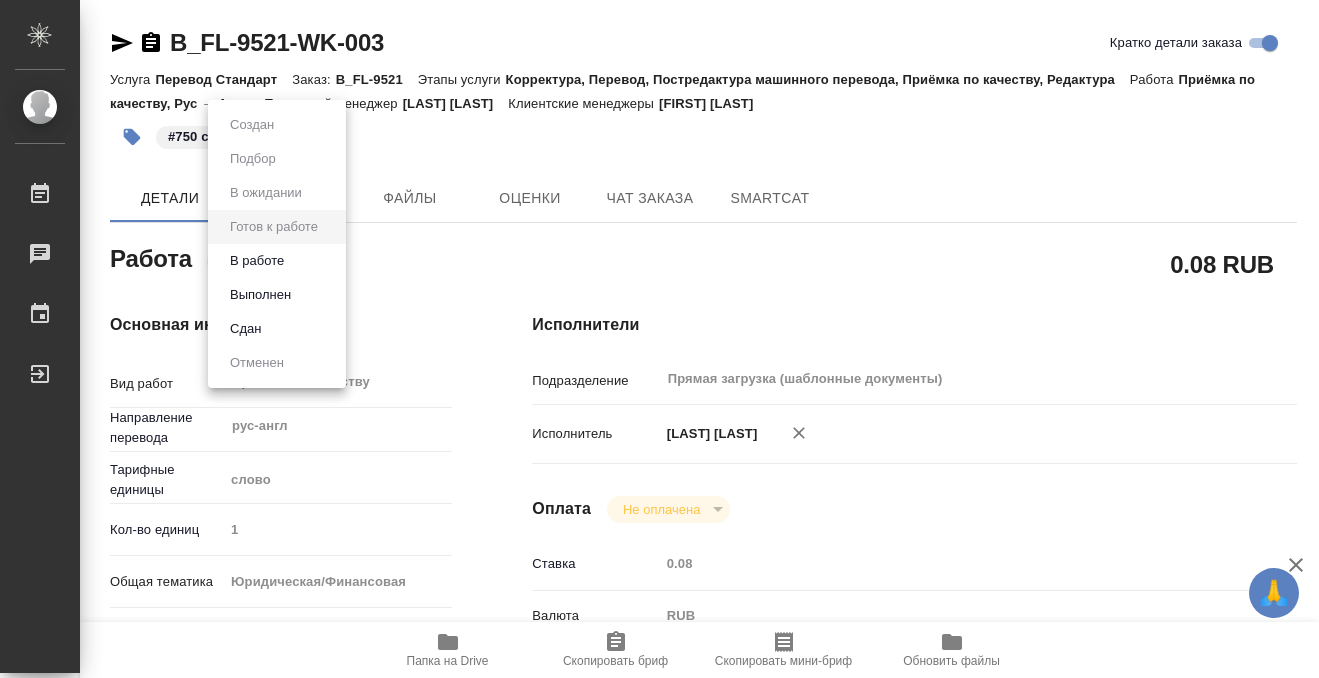 type on "x" 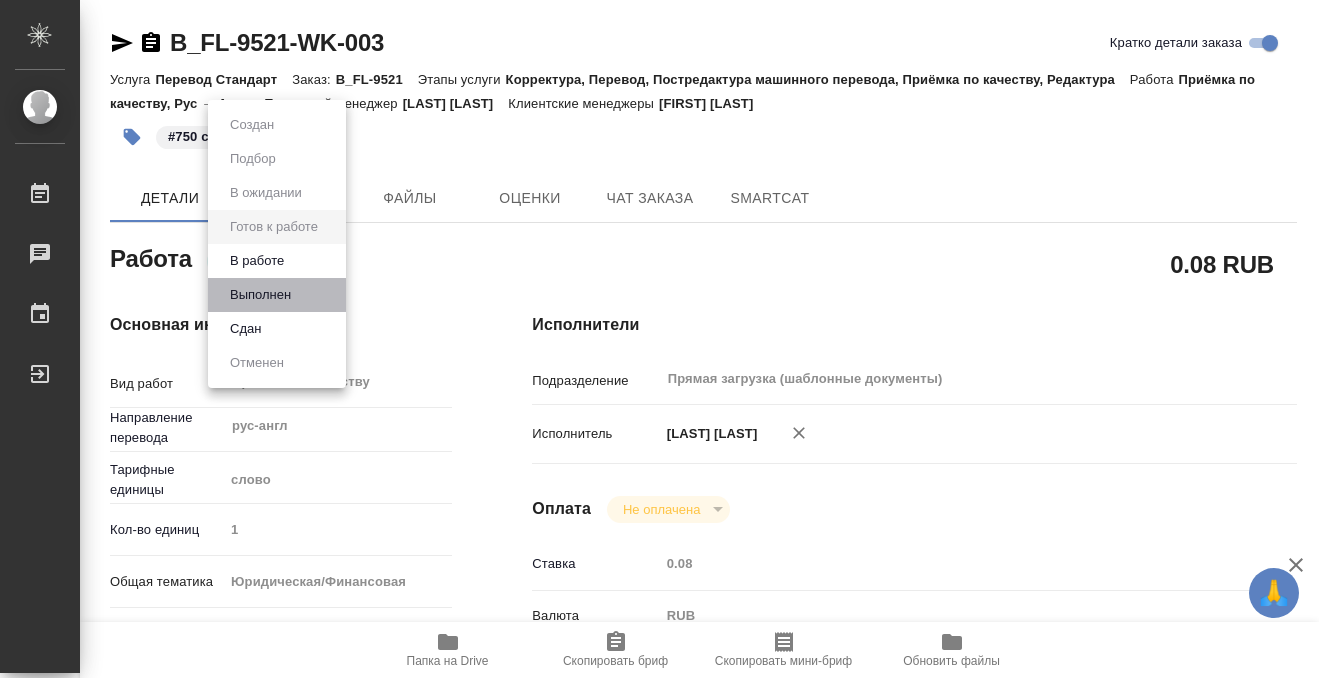 click on "Выполнен" at bounding box center [277, 295] 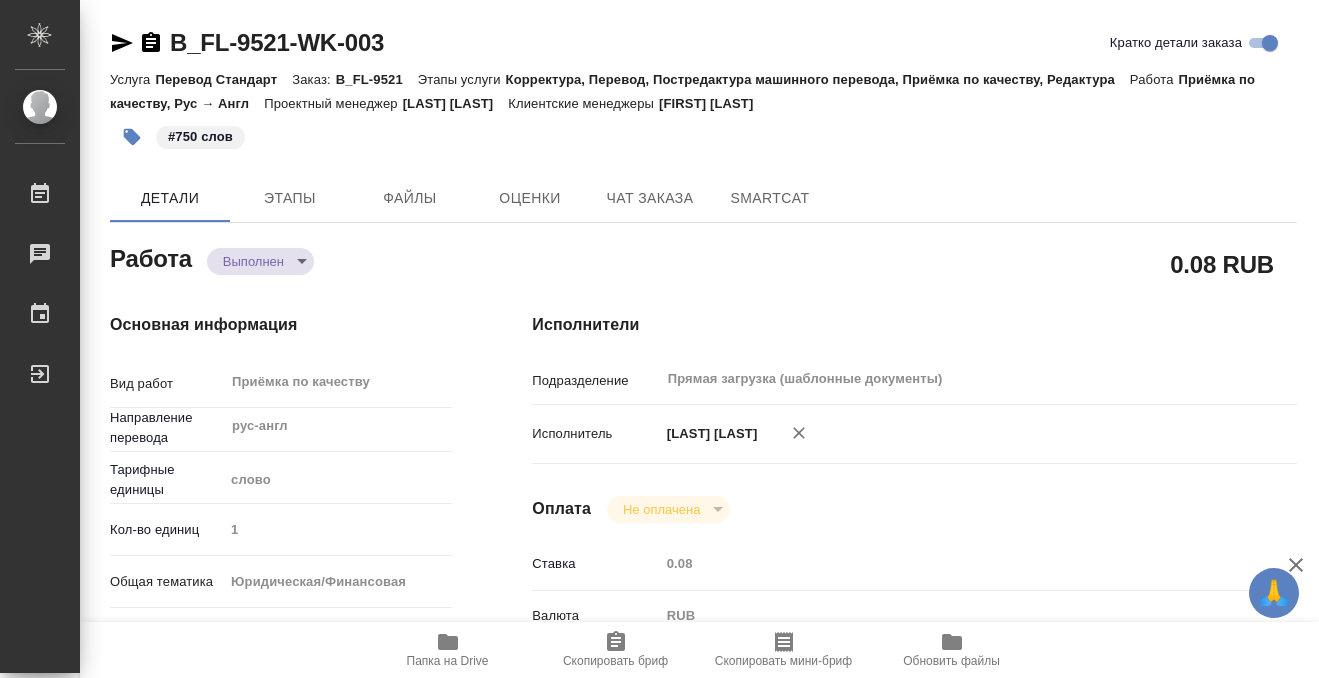 type on "x" 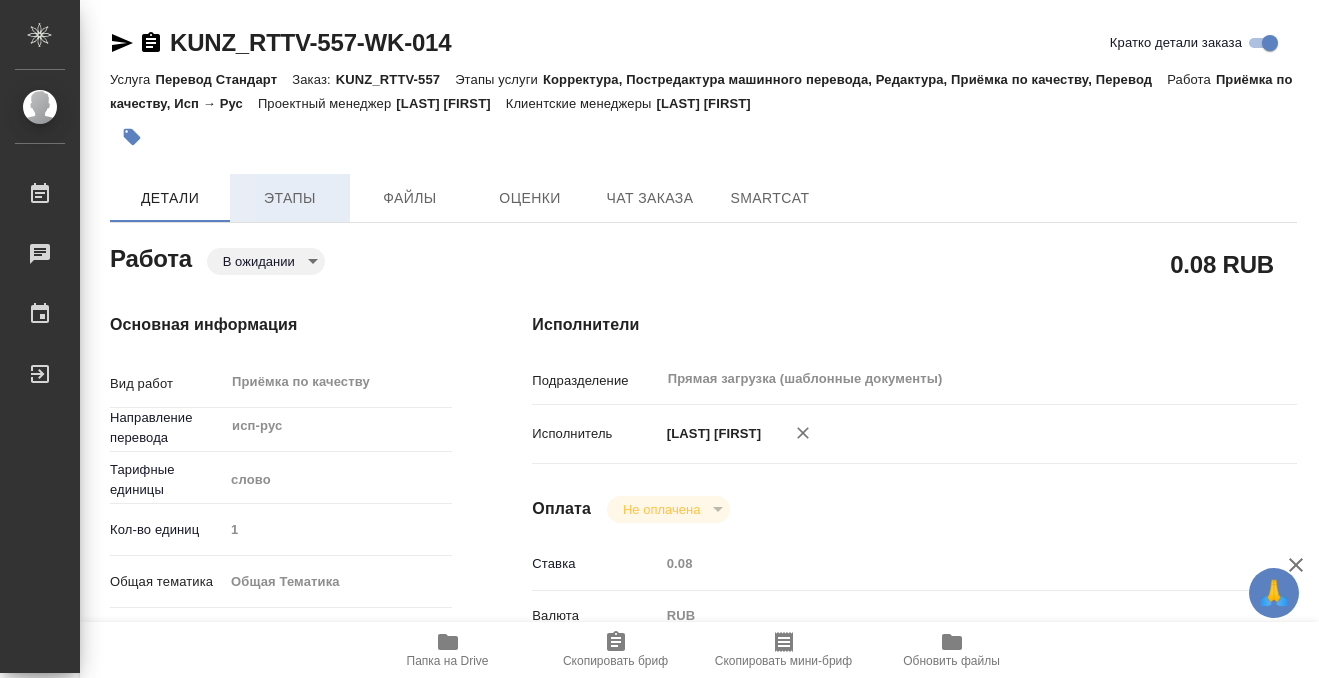 scroll, scrollTop: 0, scrollLeft: 0, axis: both 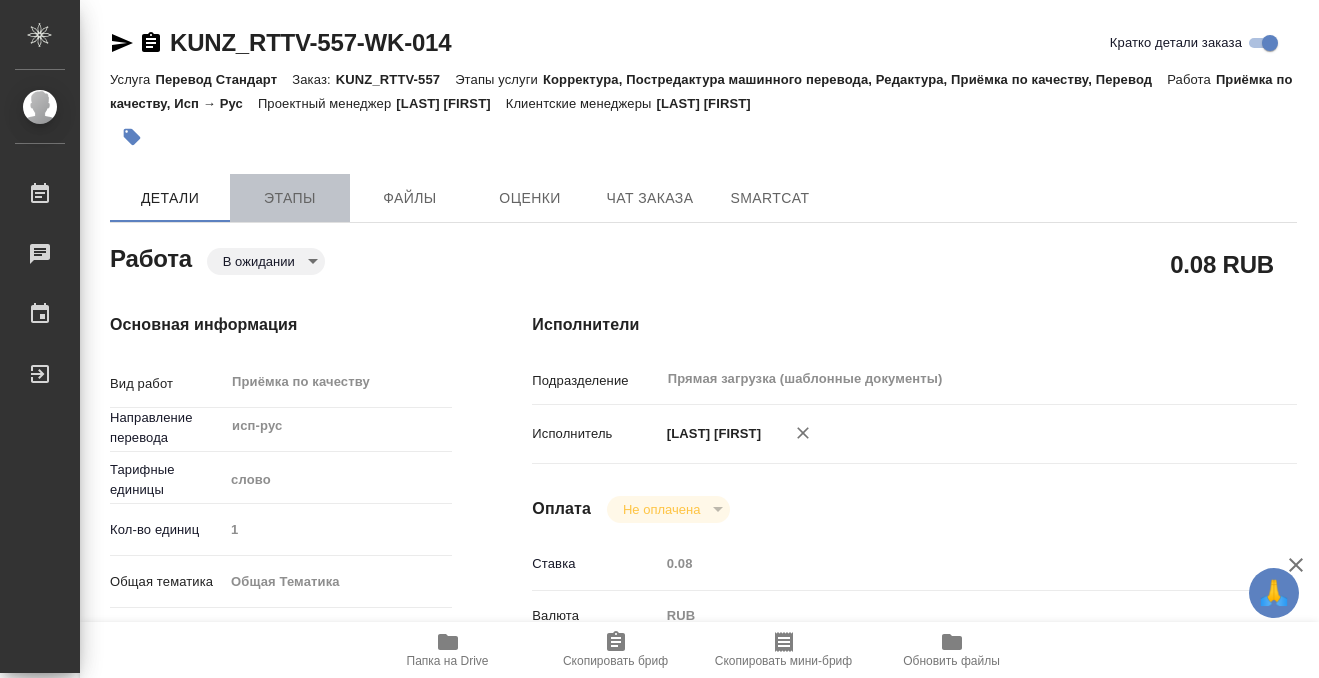 click on "Этапы" at bounding box center (290, 198) 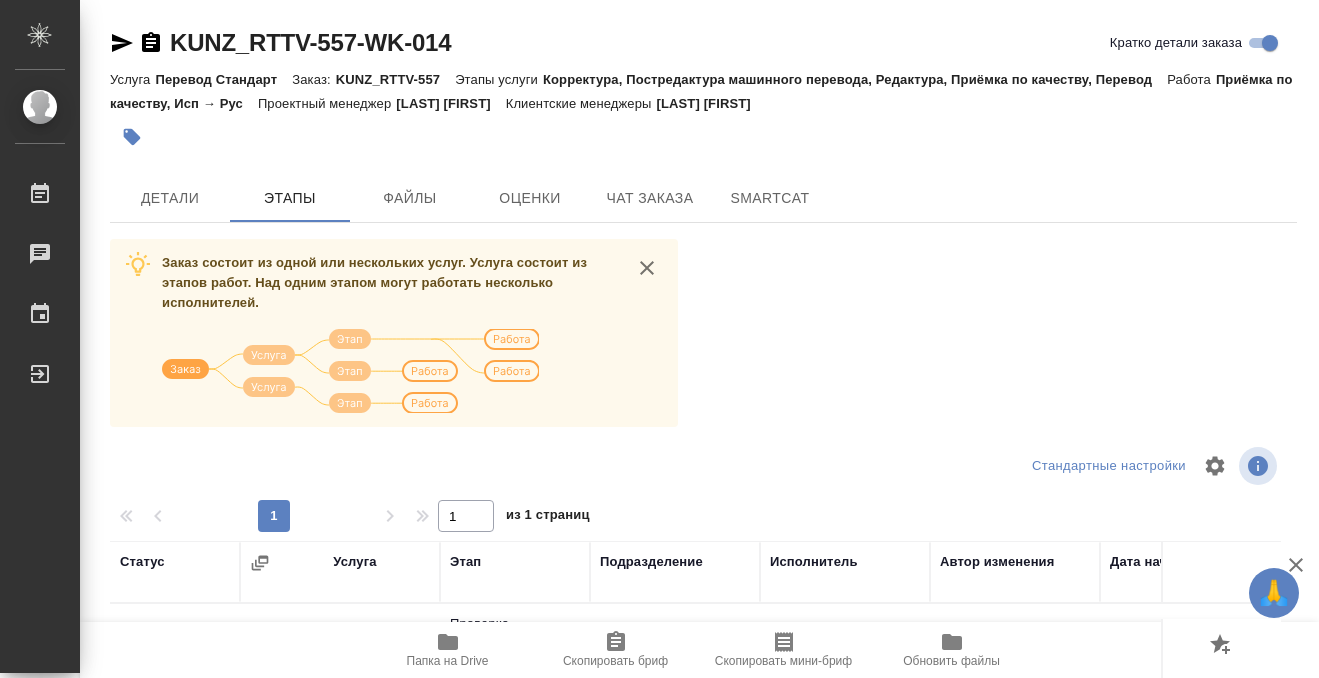 scroll, scrollTop: 364, scrollLeft: 0, axis: vertical 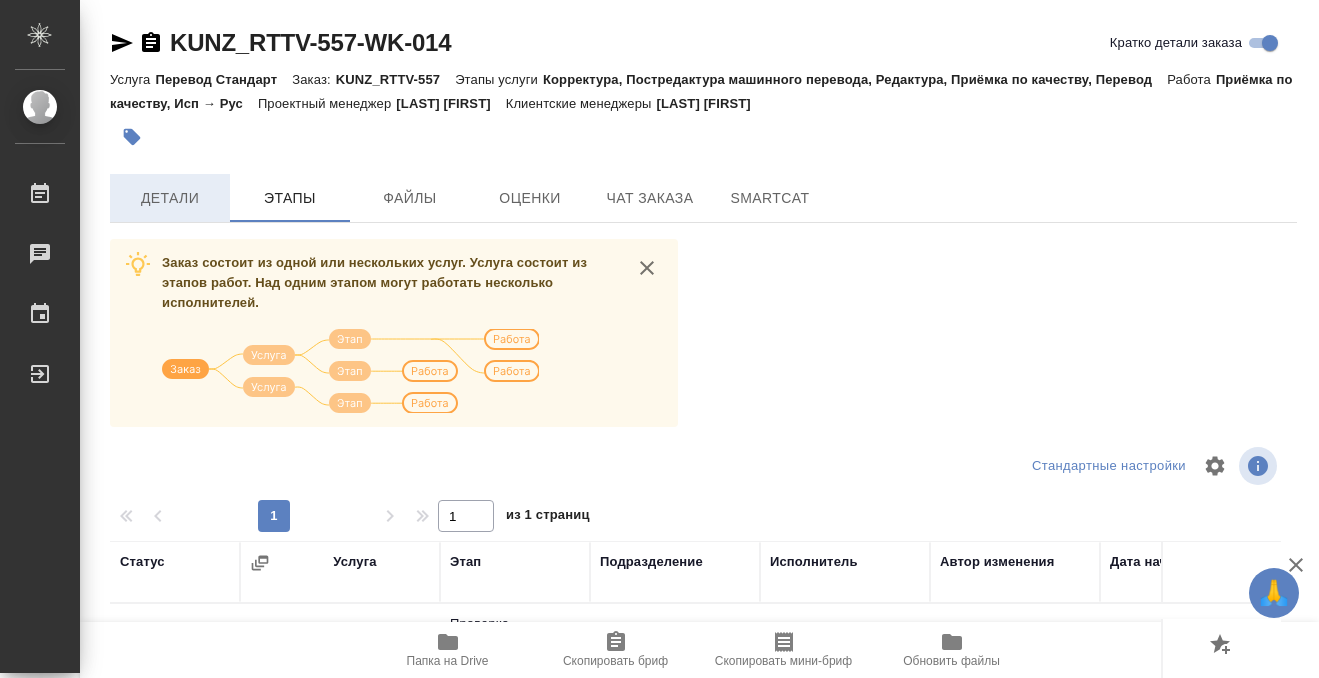 click on "Детали" at bounding box center [170, 198] 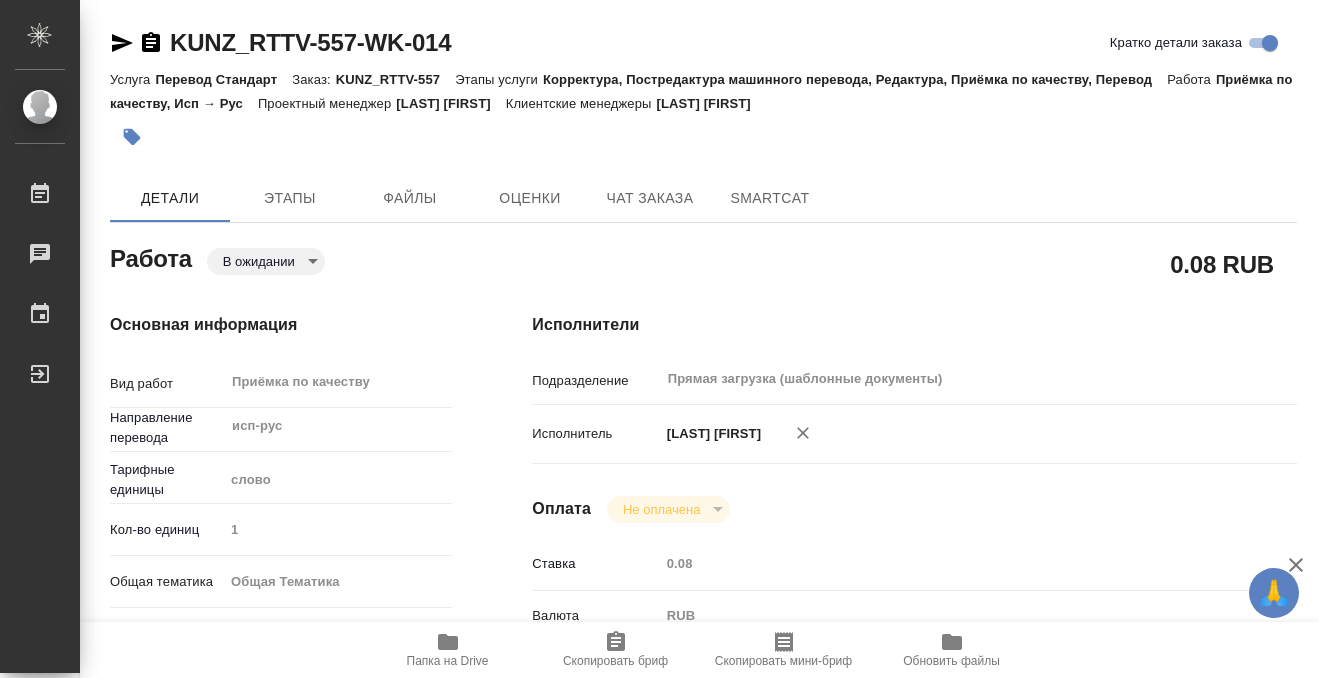 type on "x" 